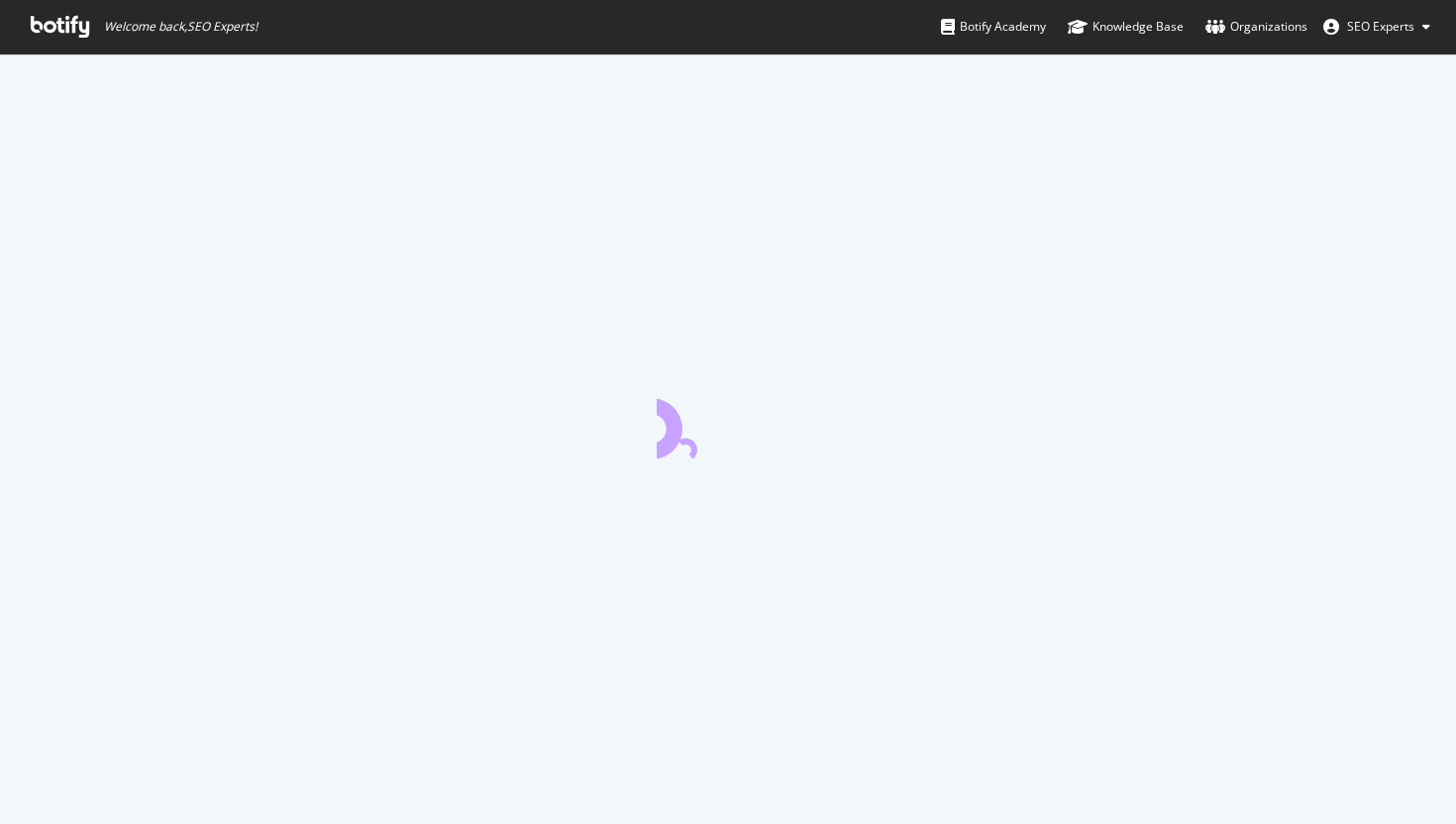 scroll, scrollTop: 0, scrollLeft: 0, axis: both 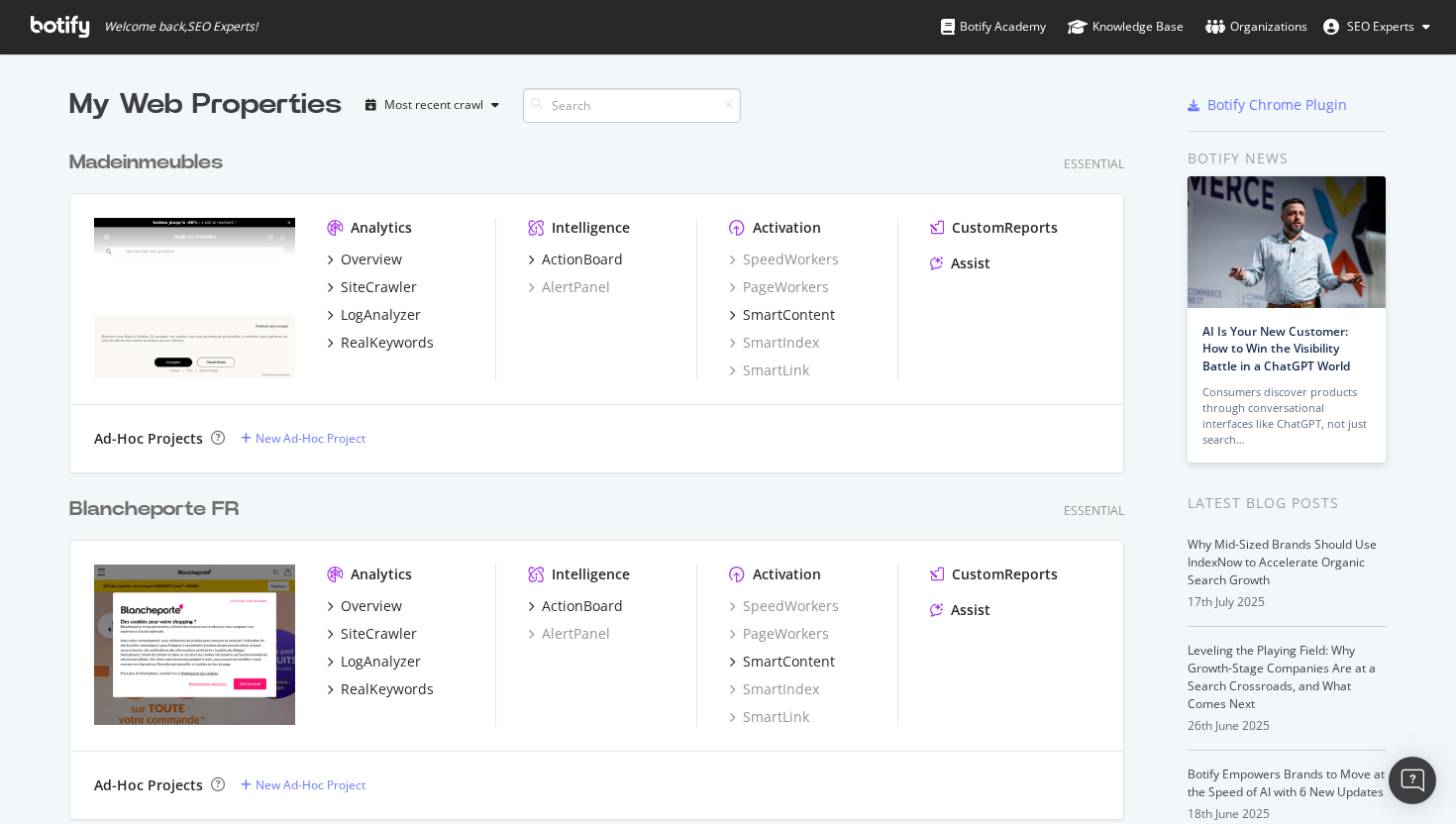 click at bounding box center [632, 105] 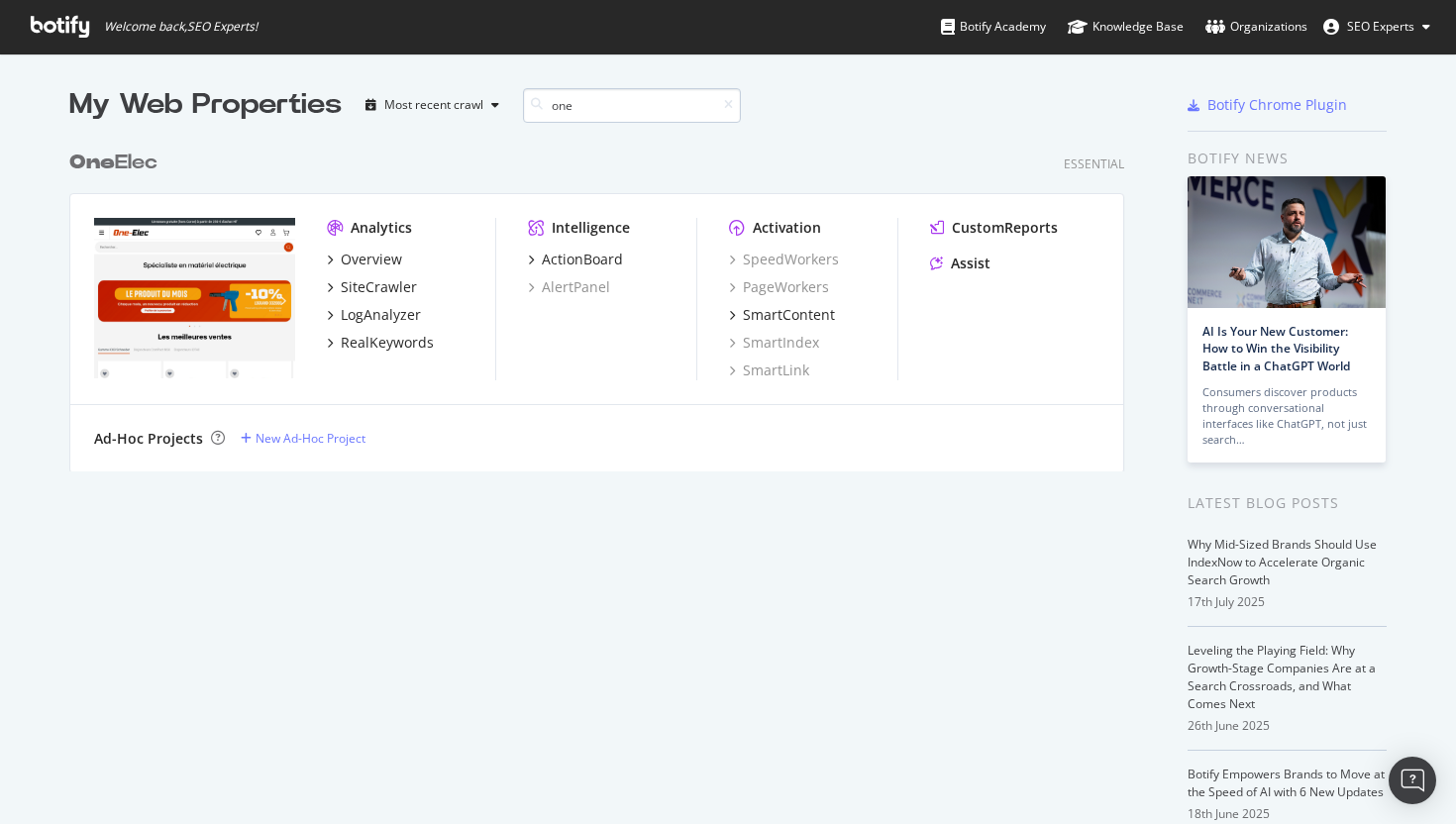 scroll, scrollTop: 347, scrollLeft: 1071, axis: both 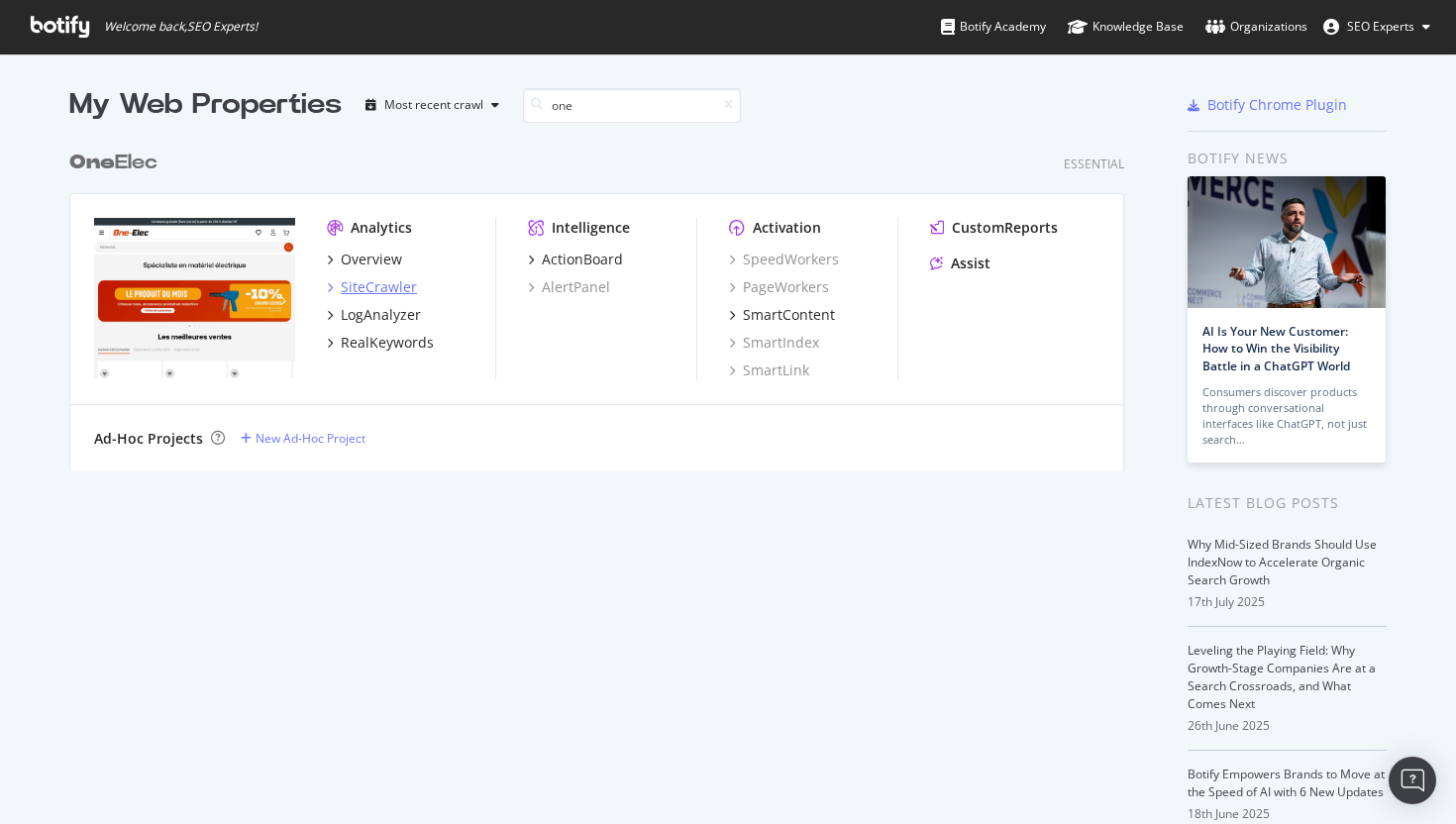 type on "one" 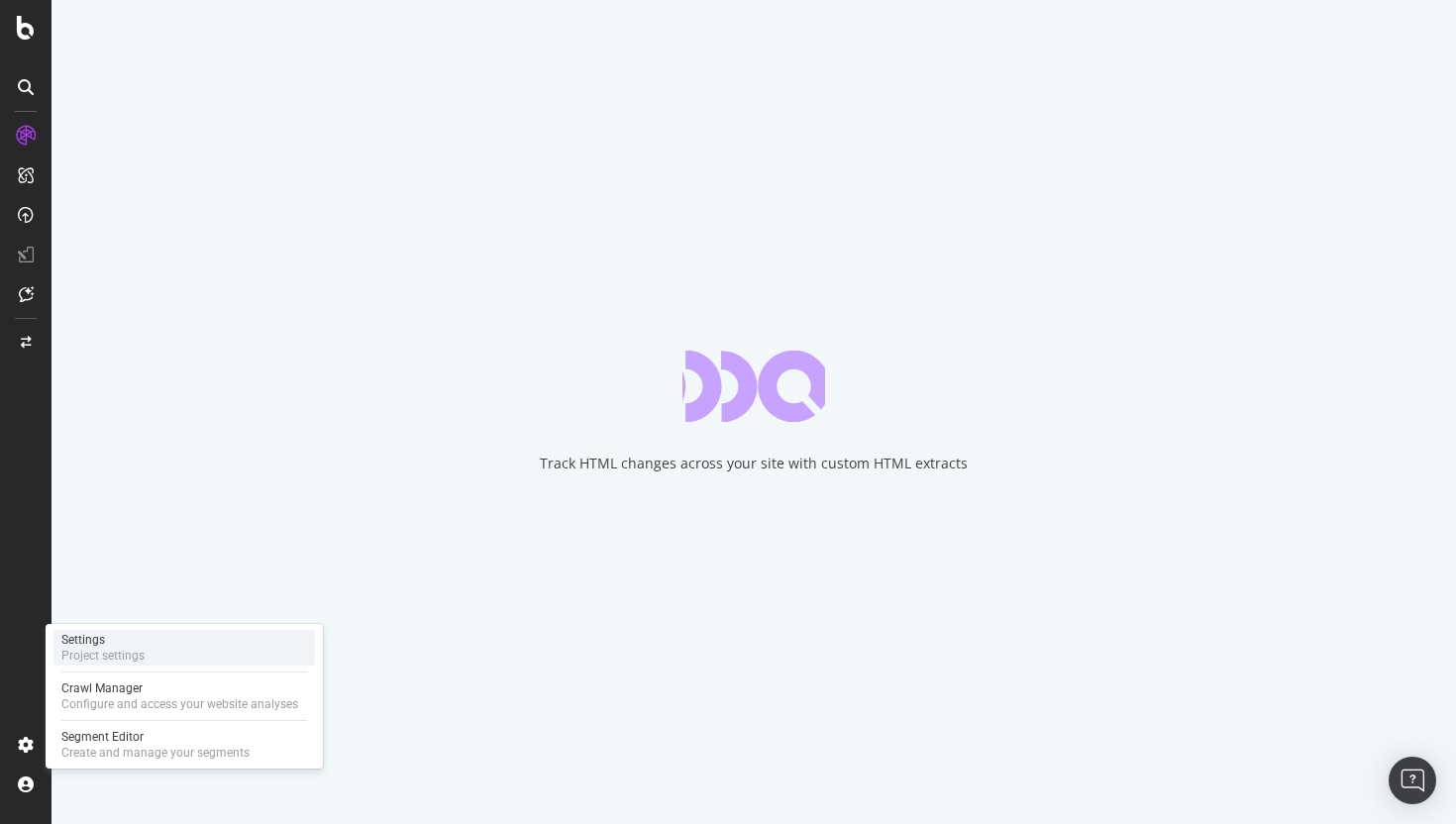 click on "Settings Project settings" at bounding box center (184, 648) 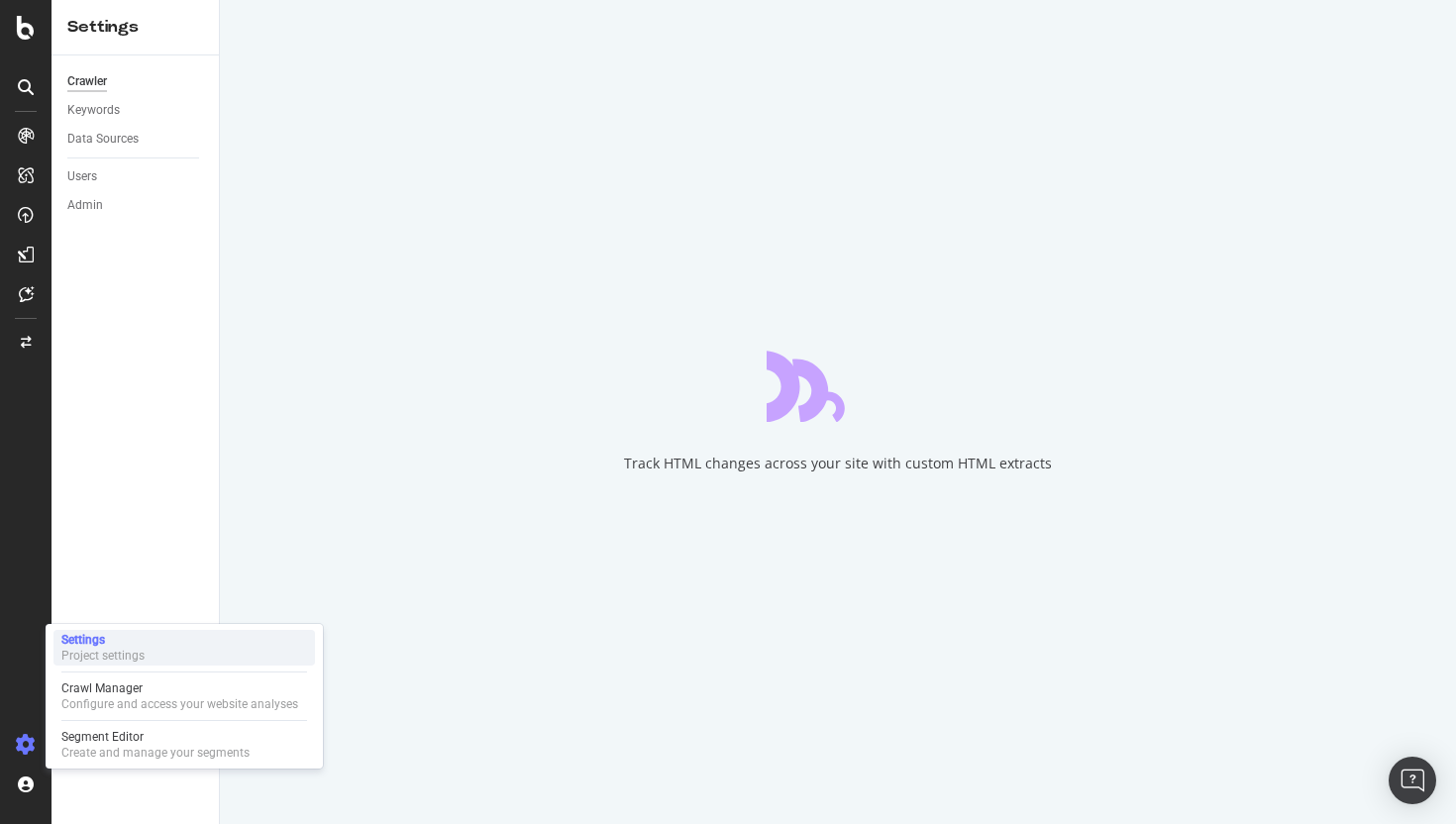 scroll, scrollTop: 0, scrollLeft: 0, axis: both 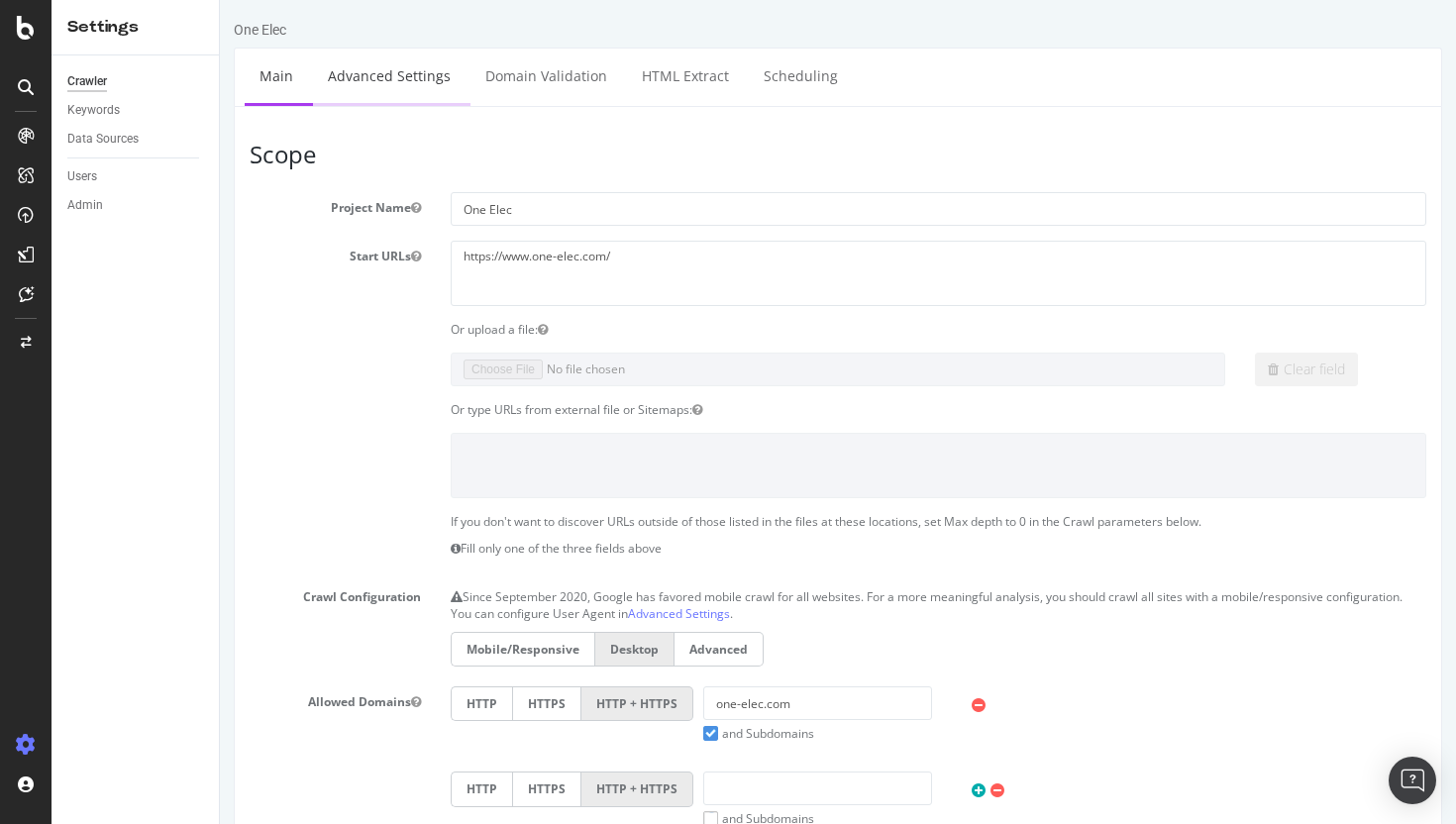 click on "Advanced Settings" at bounding box center (389, 75) 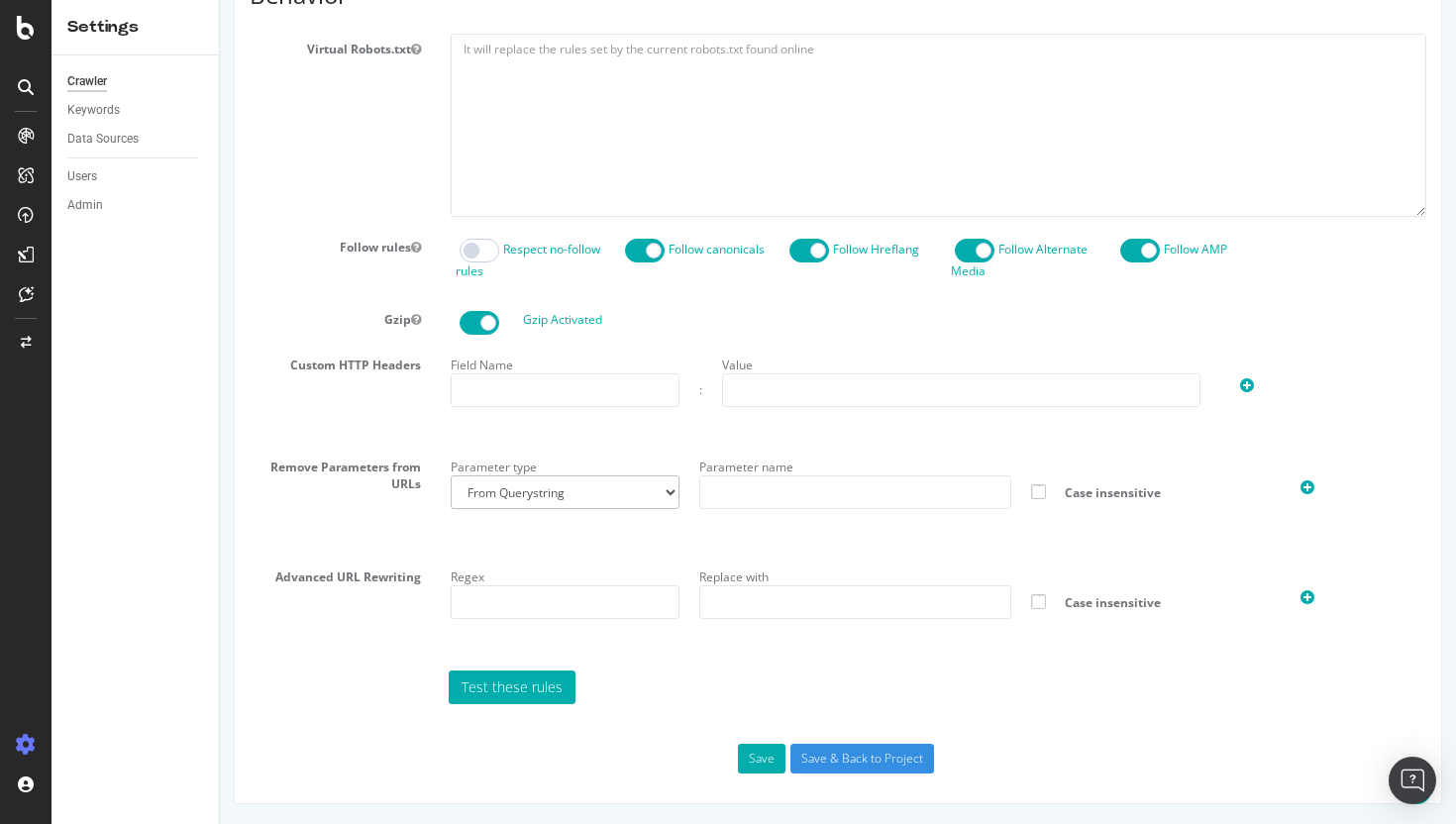 scroll, scrollTop: 0, scrollLeft: 0, axis: both 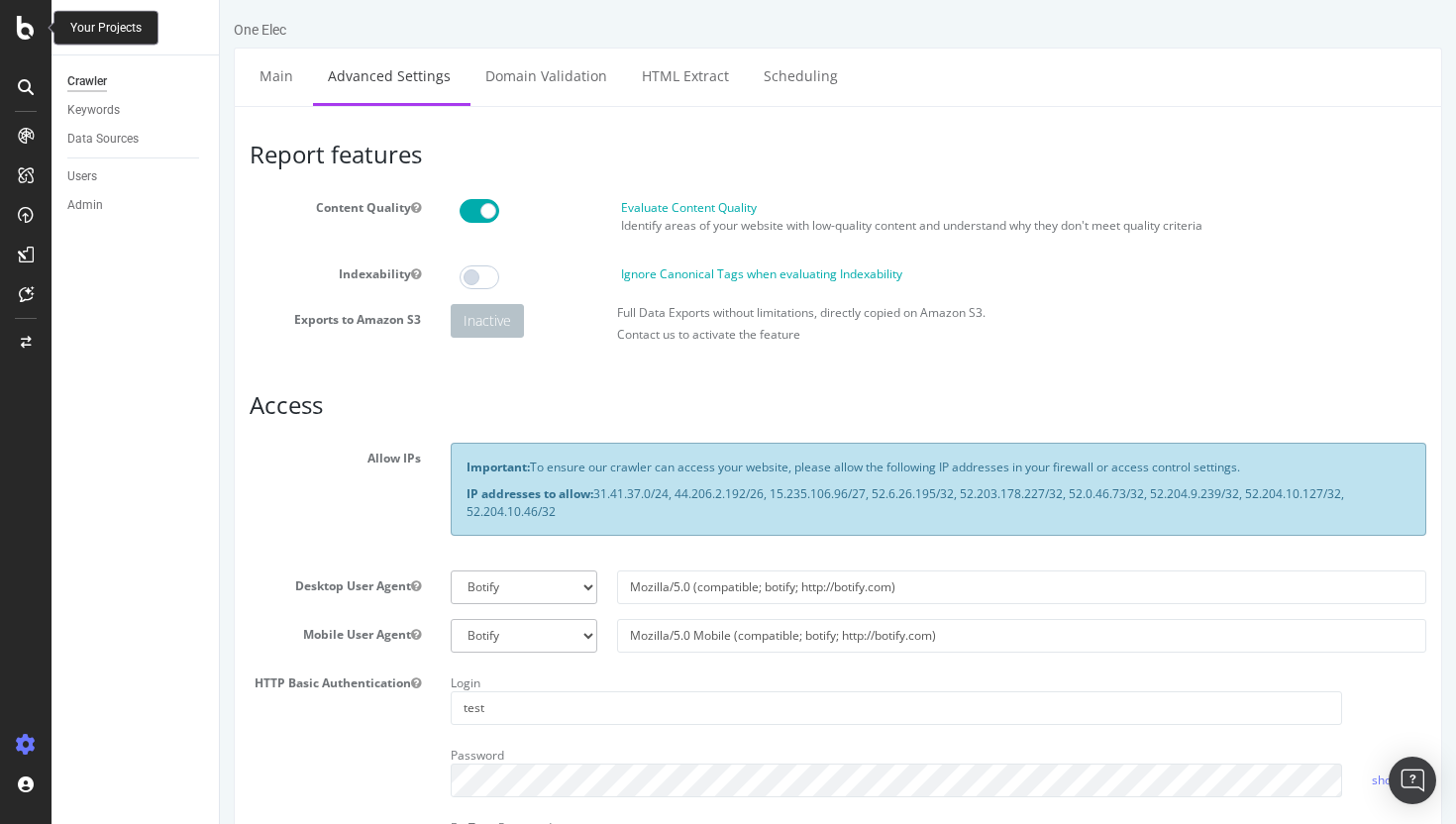 click at bounding box center (26, 28) 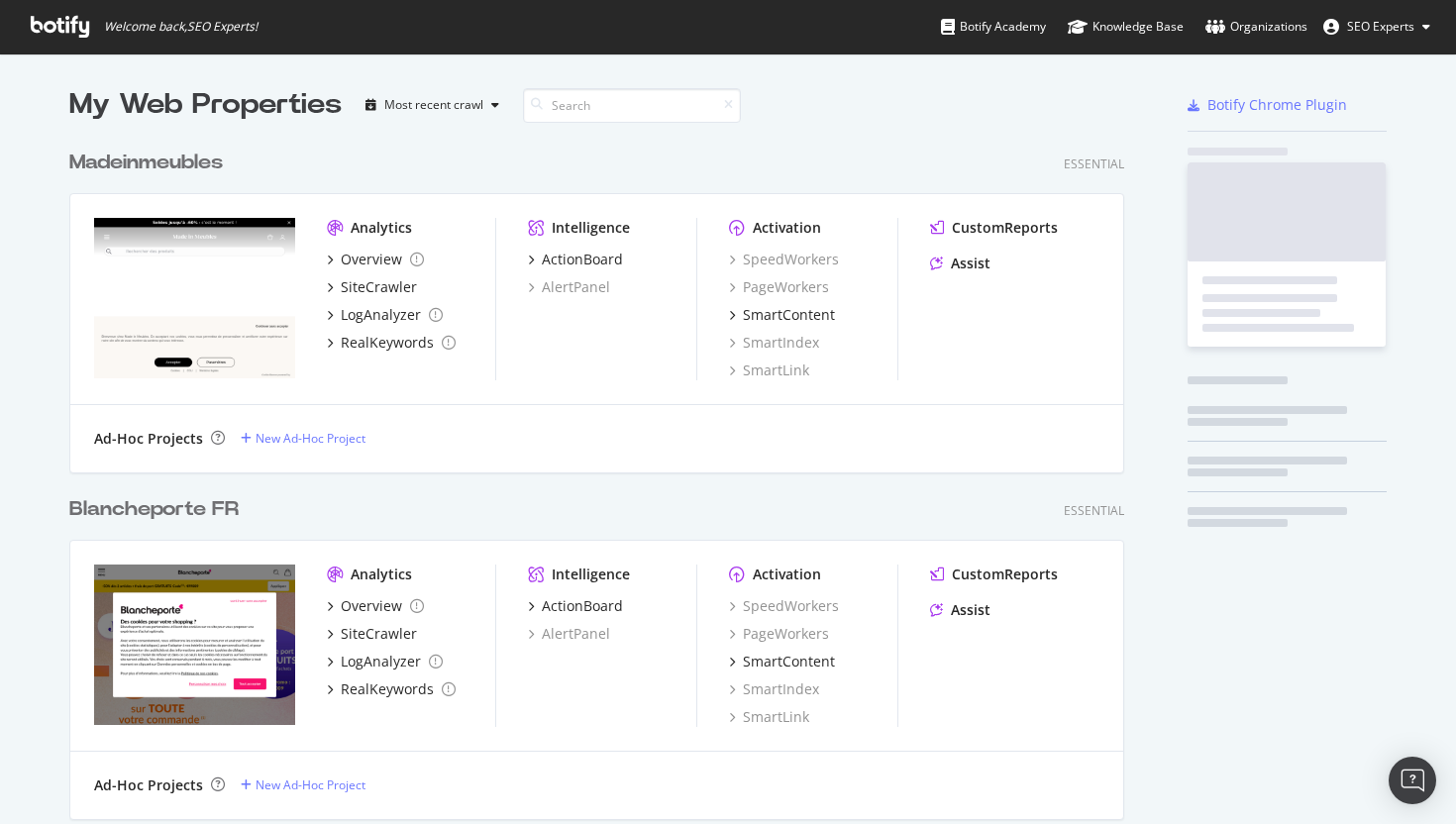 scroll, scrollTop: 1, scrollLeft: 1, axis: both 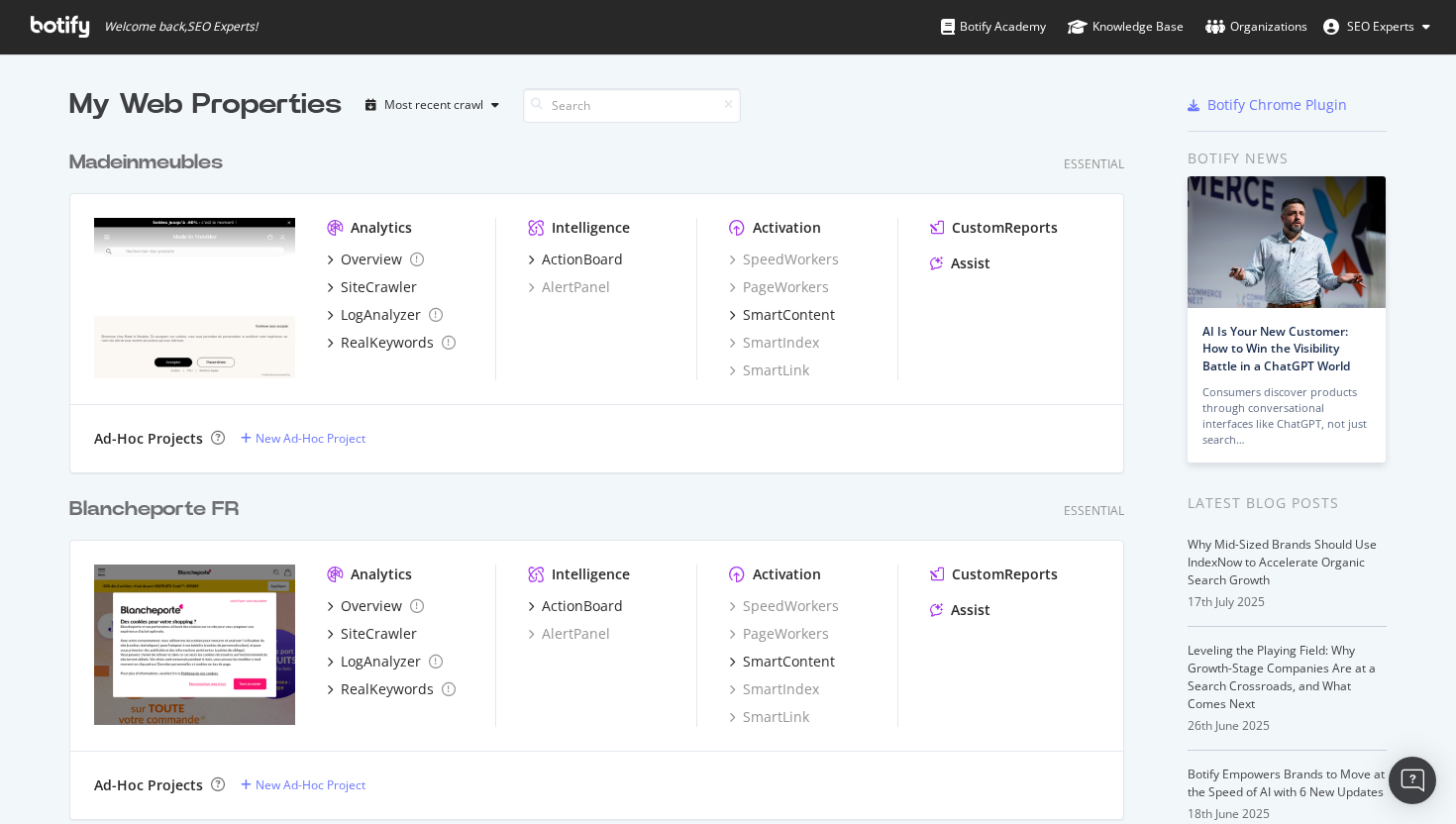 click on "SEO Experts" at bounding box center [1381, 26] 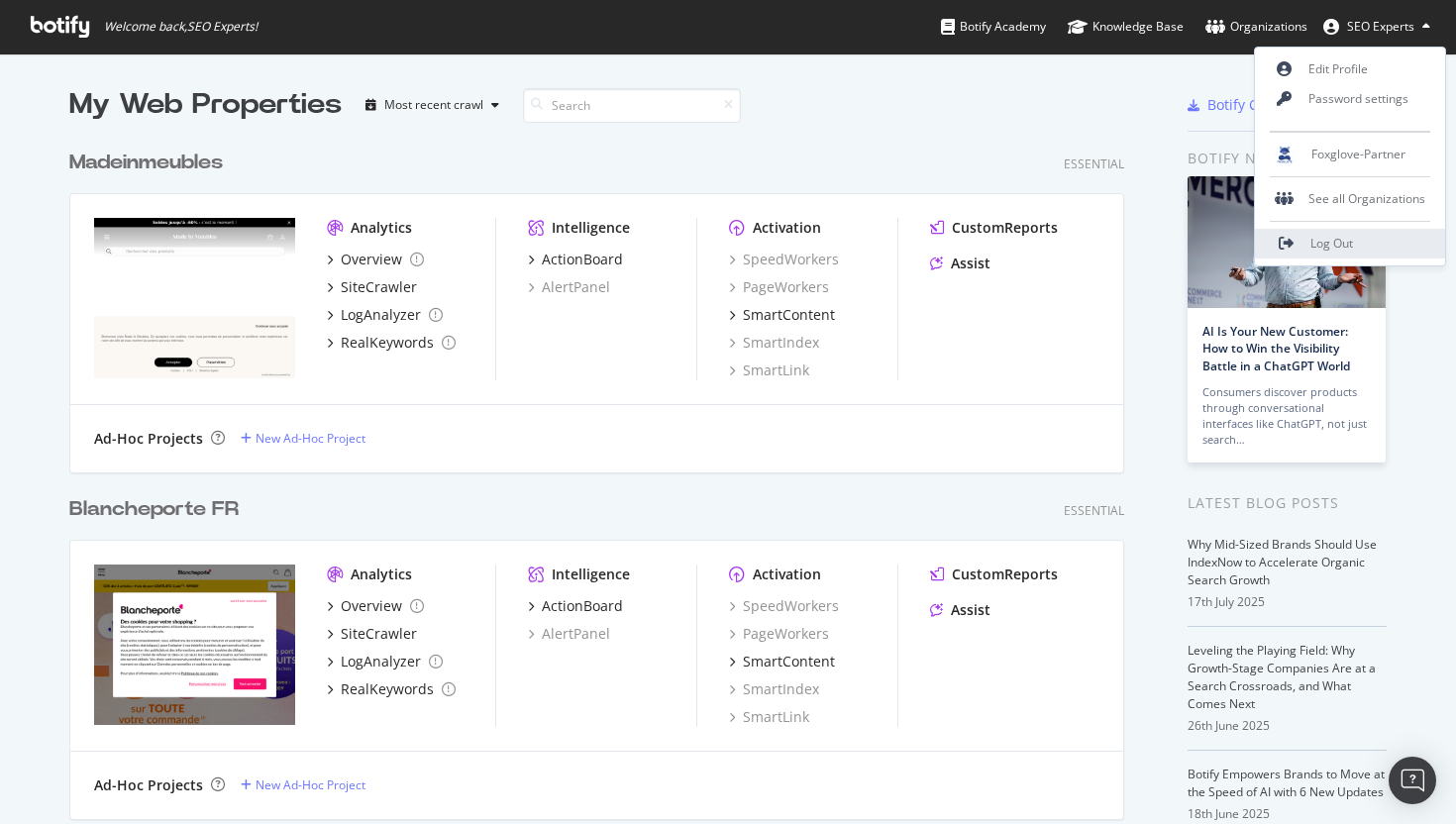 click on "Log Out" at bounding box center [1350, 244] 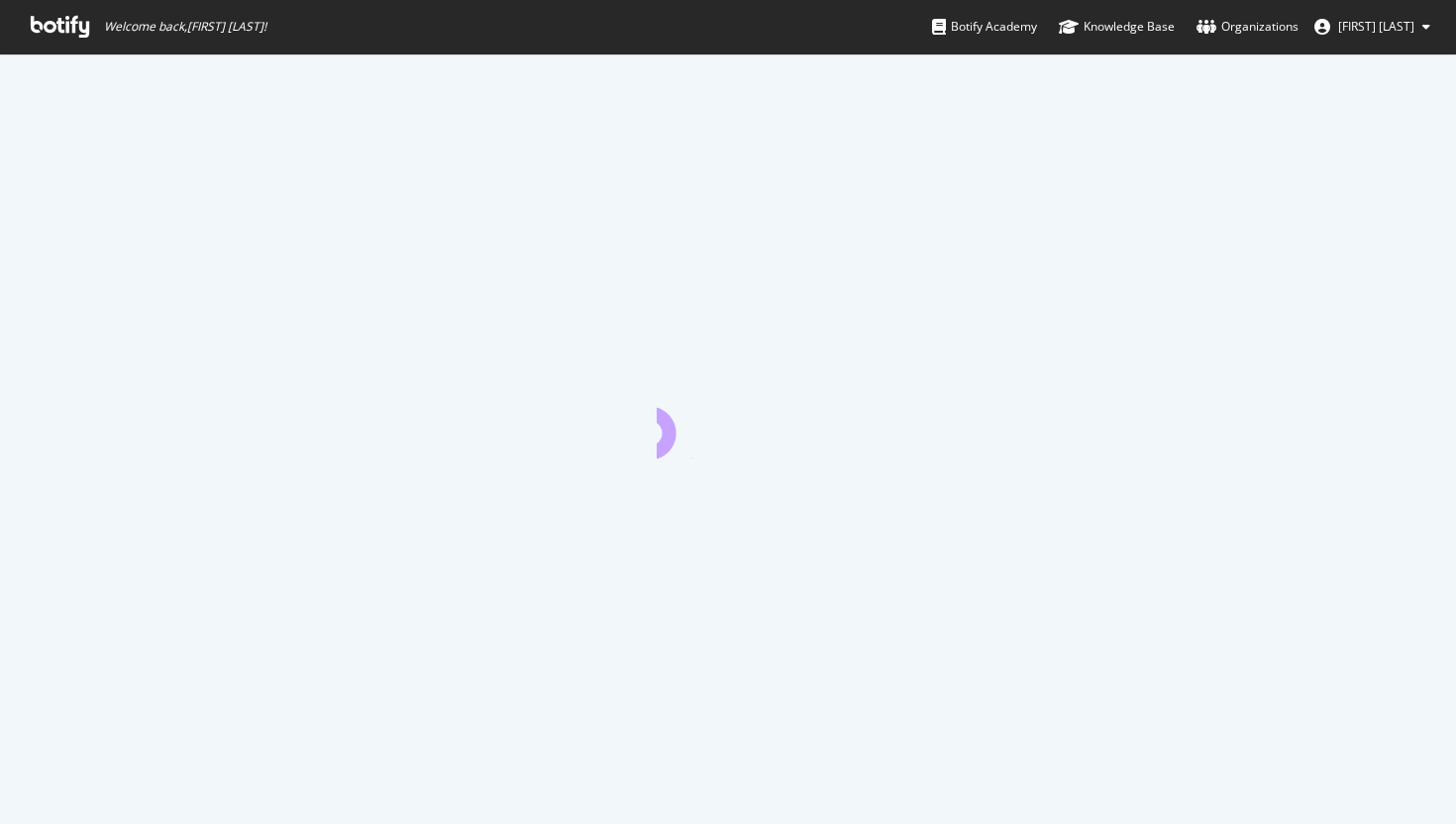 scroll, scrollTop: 0, scrollLeft: 0, axis: both 